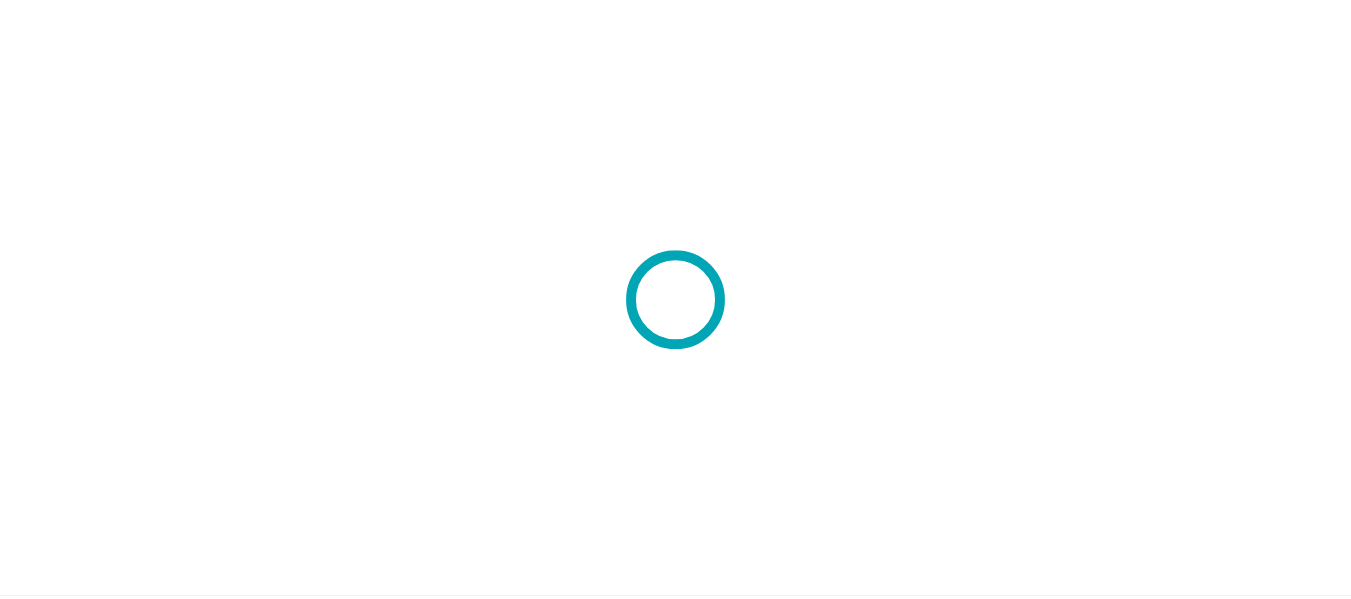 scroll, scrollTop: 0, scrollLeft: 0, axis: both 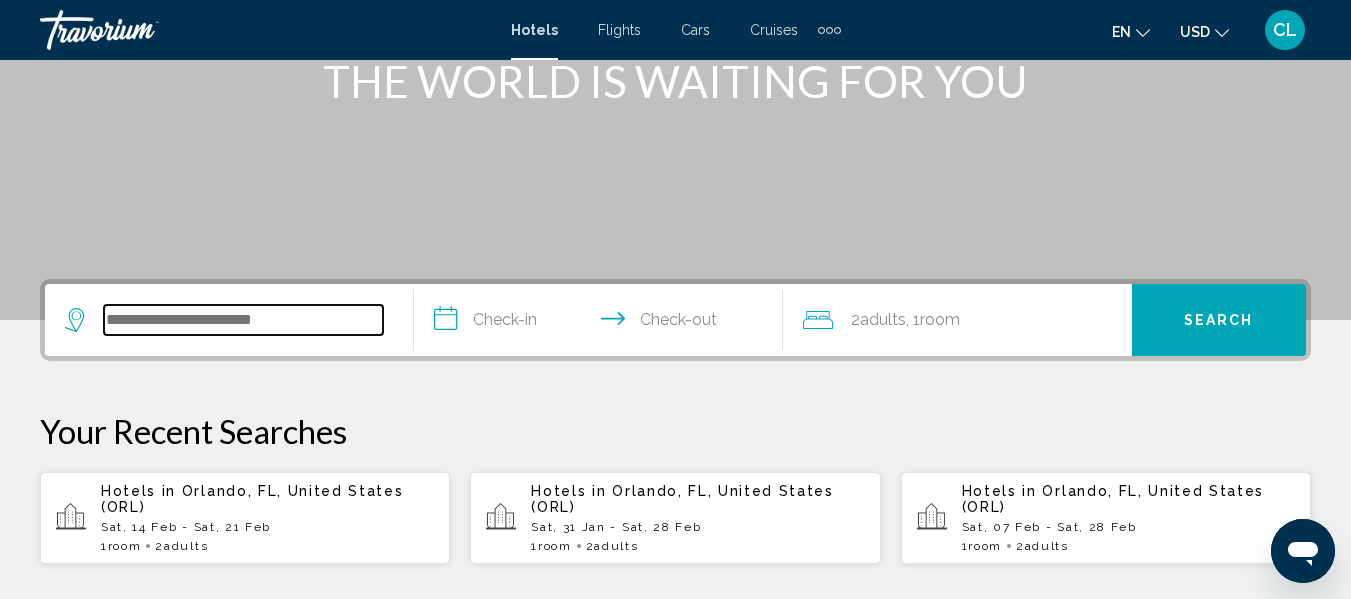 click at bounding box center (243, 320) 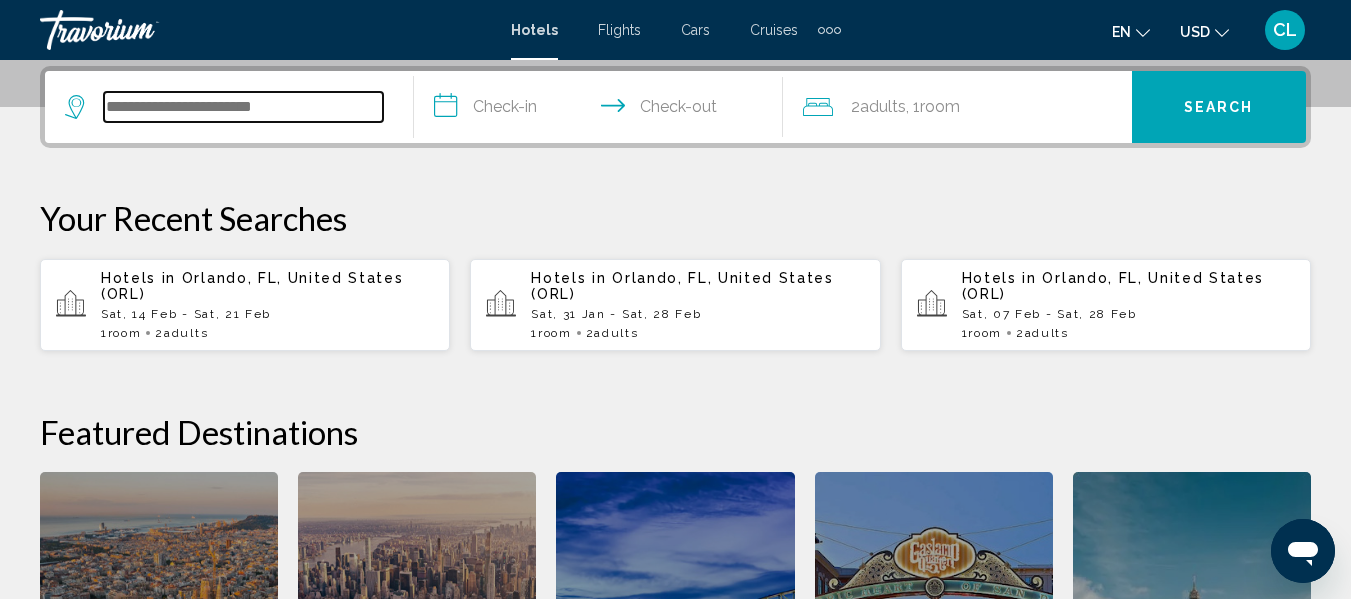 scroll, scrollTop: 494, scrollLeft: 0, axis: vertical 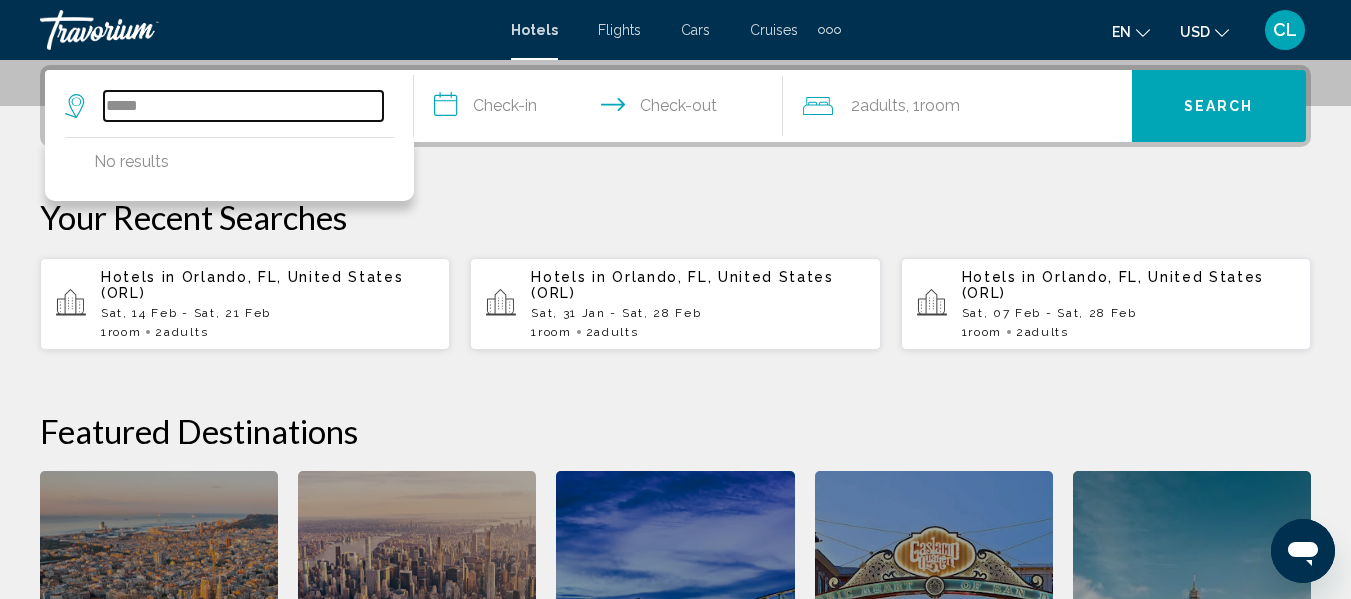 click on "*****" at bounding box center [243, 106] 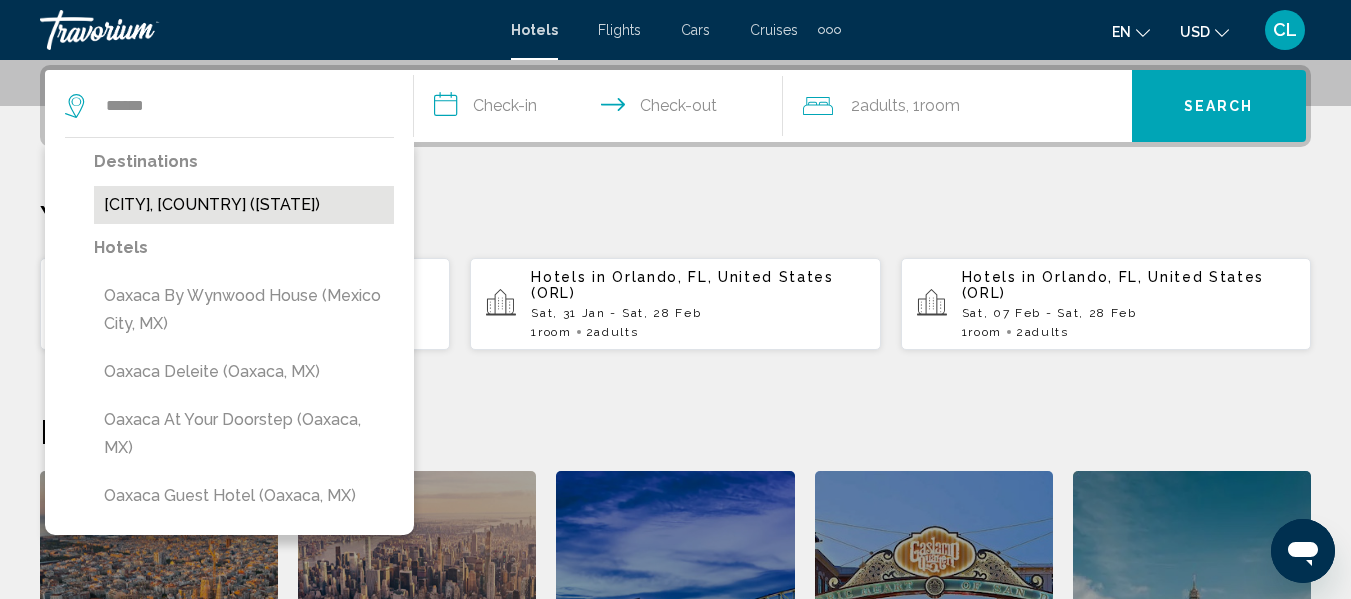 click on "[CITY], Mexico (OAX)" at bounding box center (244, 205) 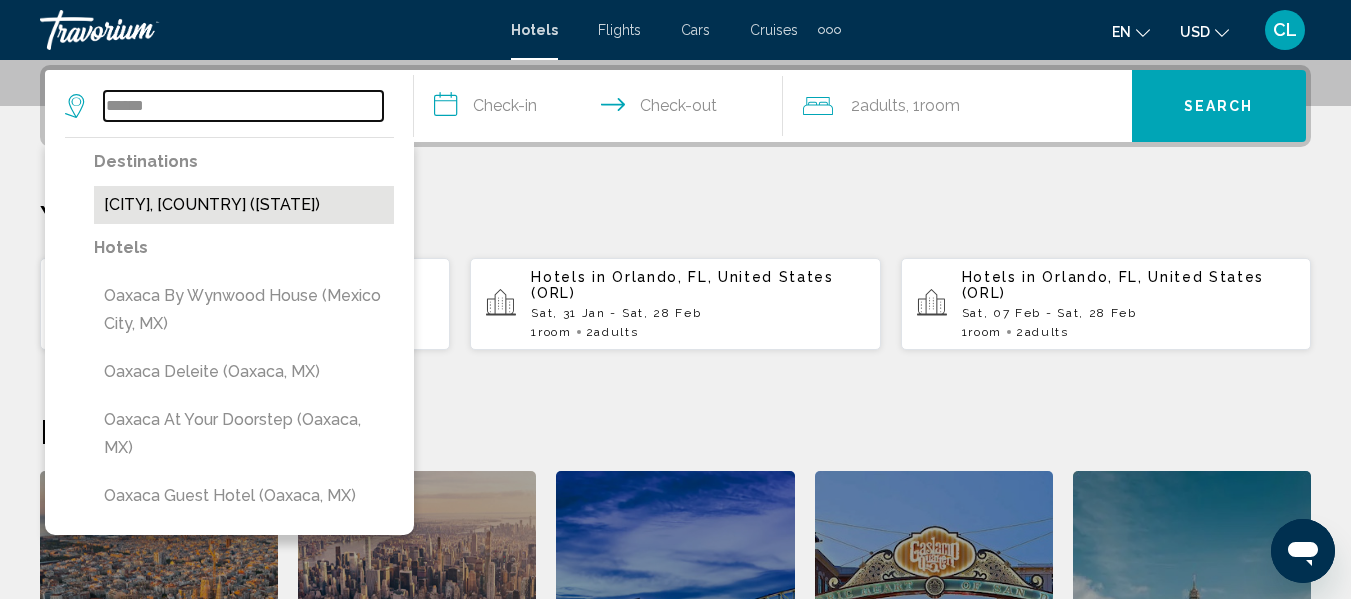 type on "**********" 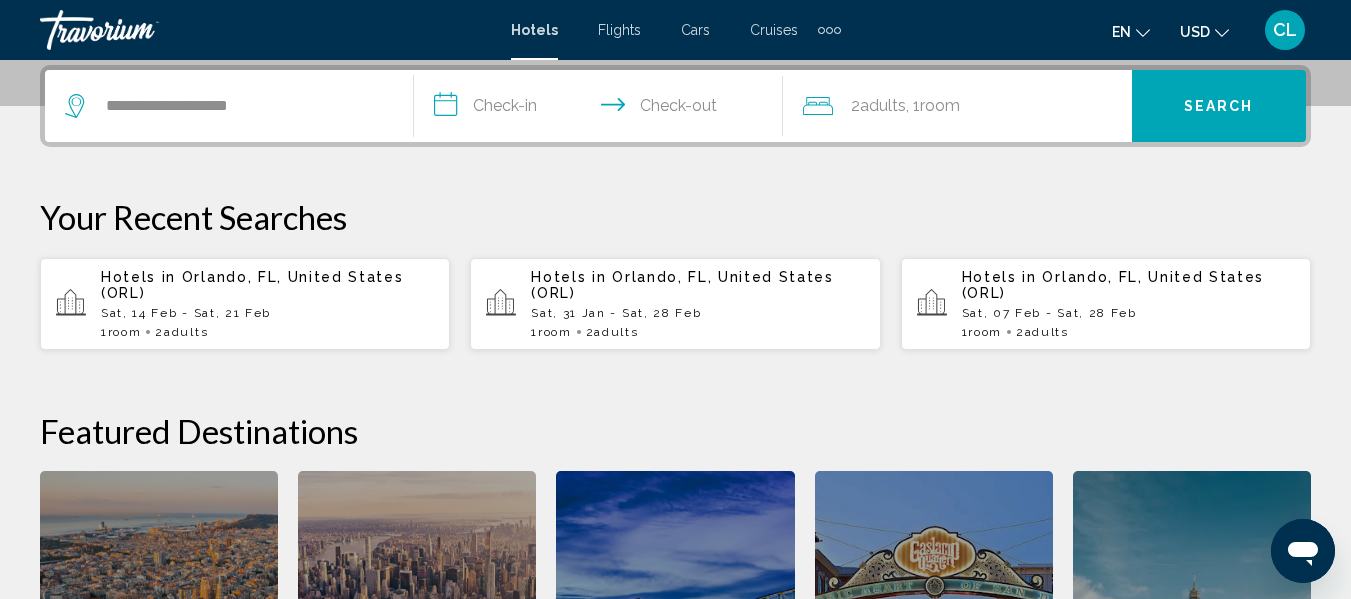 click on "**********" at bounding box center [602, 109] 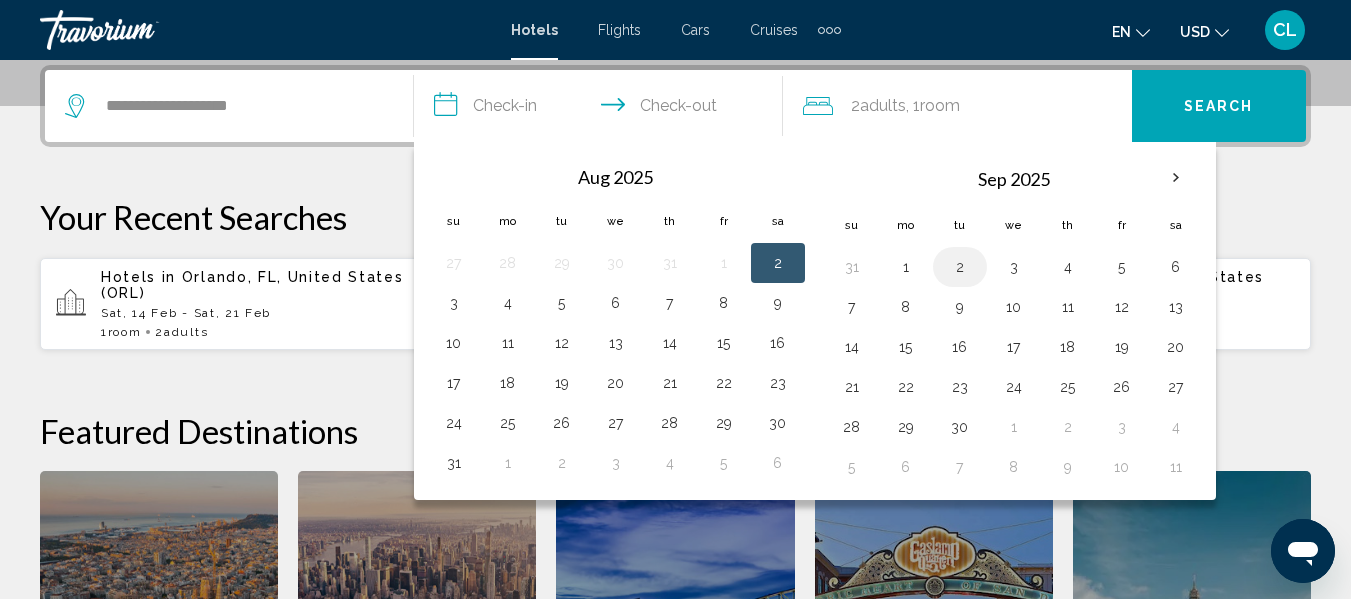 click on "2" at bounding box center [960, 267] 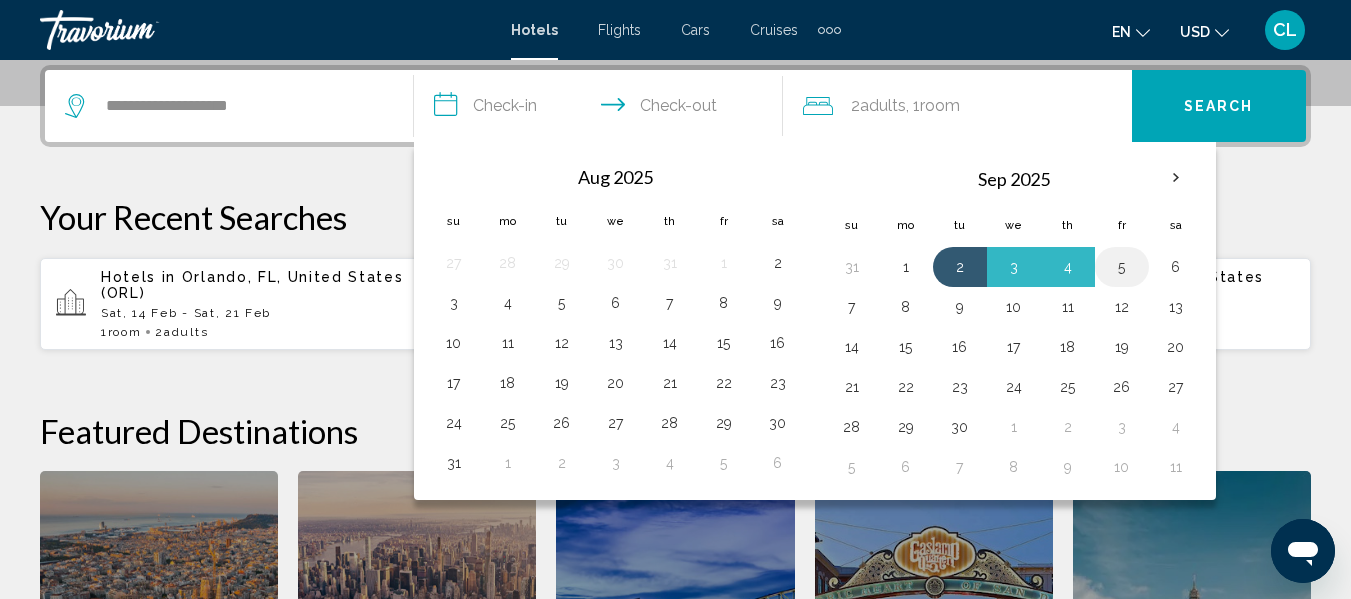 click on "5" at bounding box center [1122, 267] 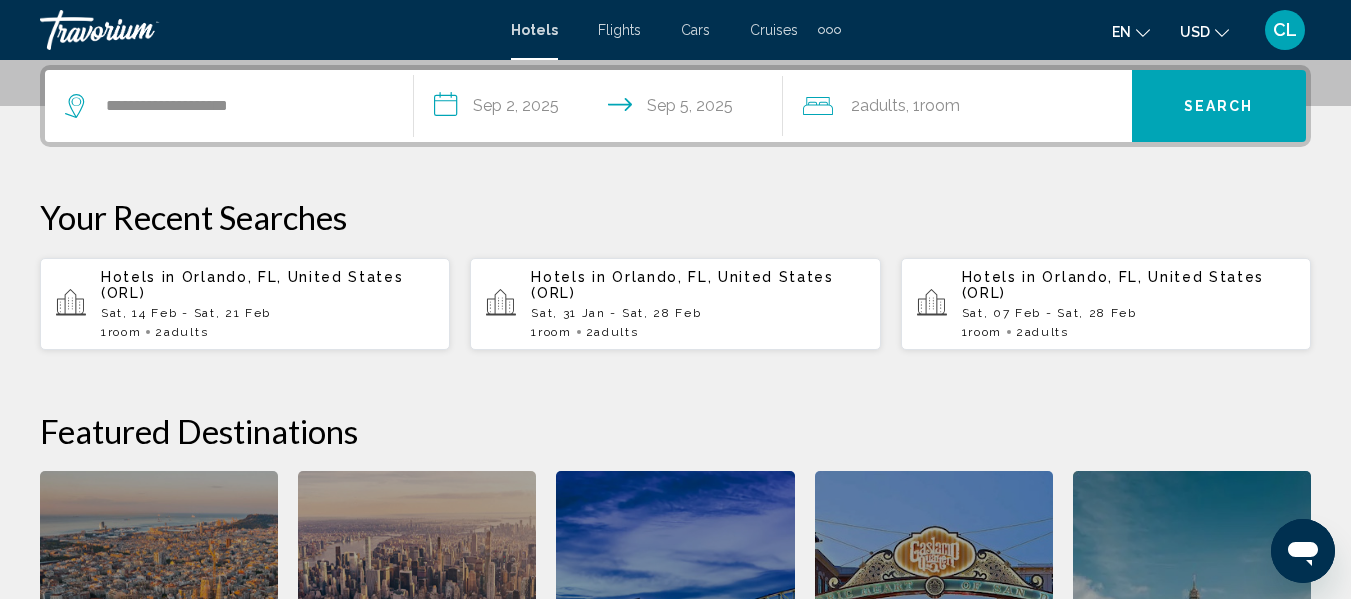click on "Search" at bounding box center (1219, 106) 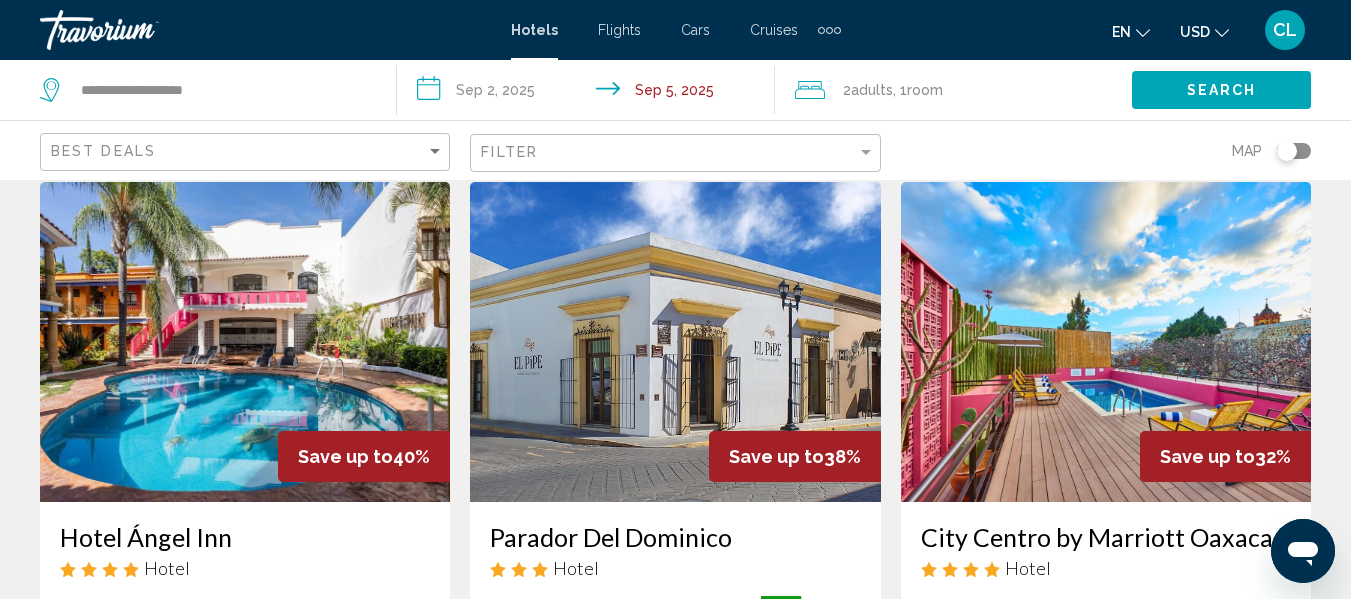 scroll, scrollTop: 40, scrollLeft: 0, axis: vertical 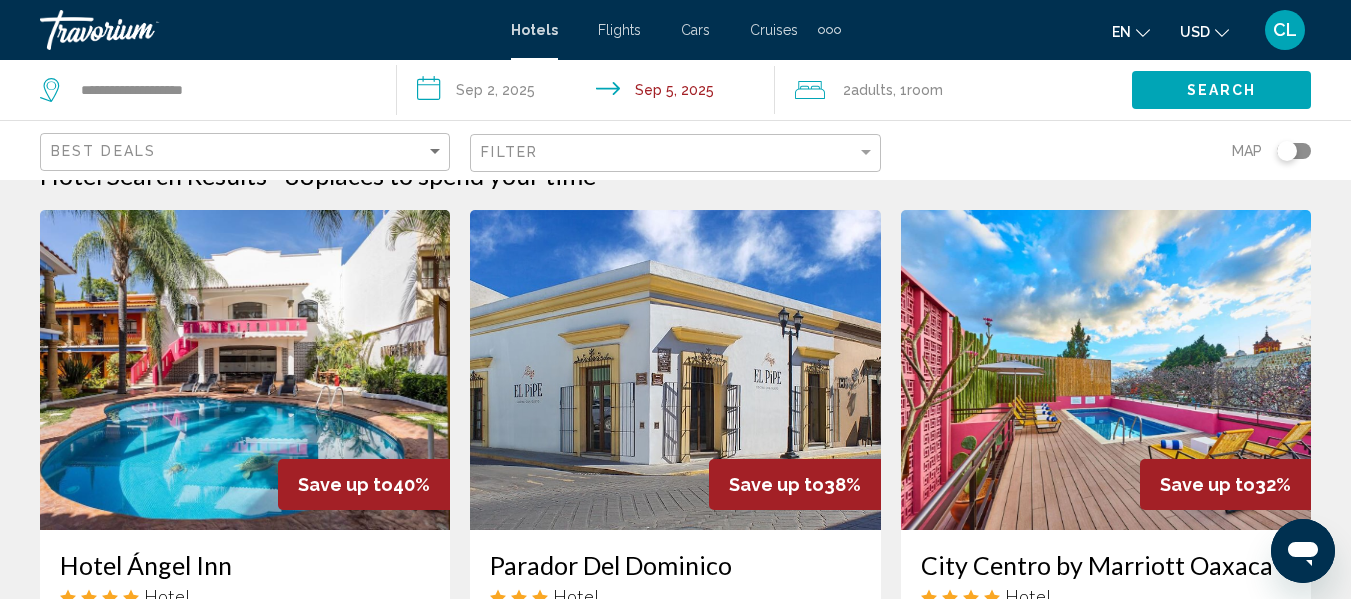 click 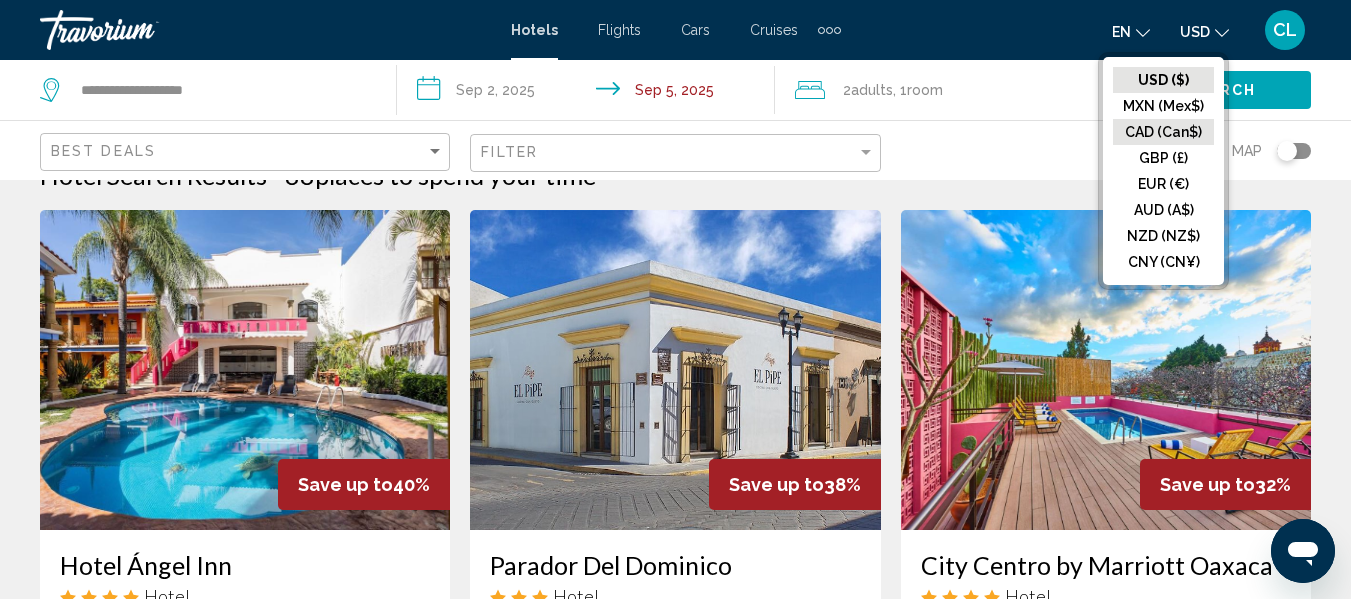 click on "CAD (Can$)" 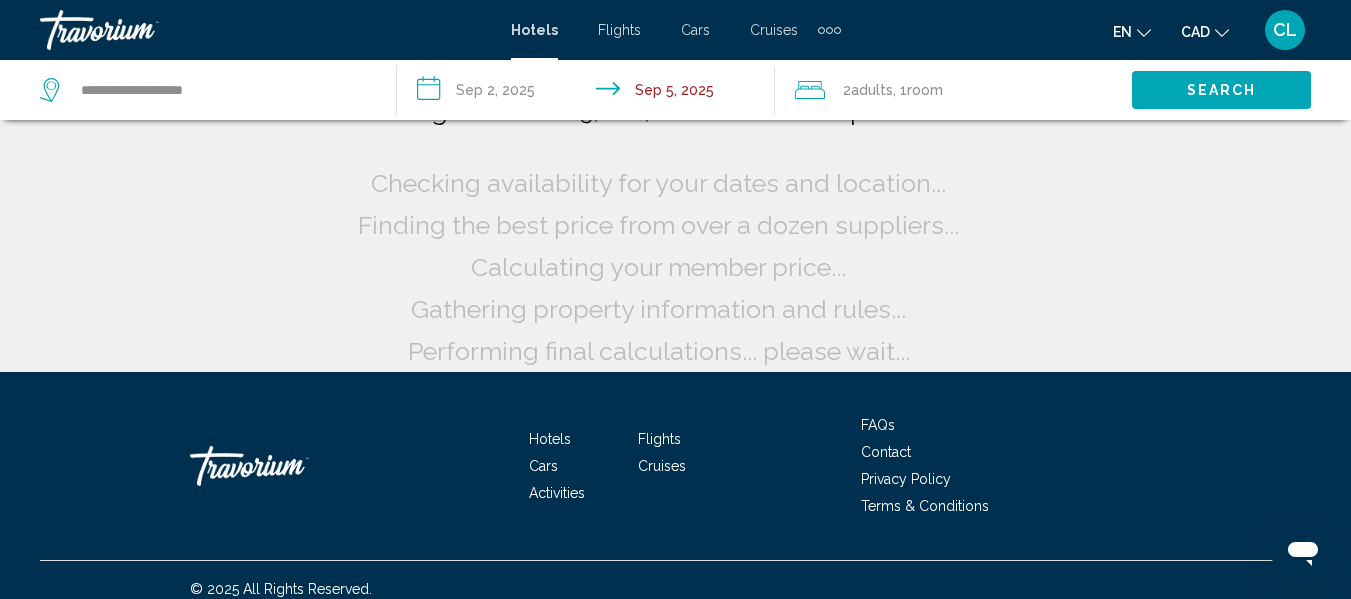 scroll, scrollTop: 0, scrollLeft: 0, axis: both 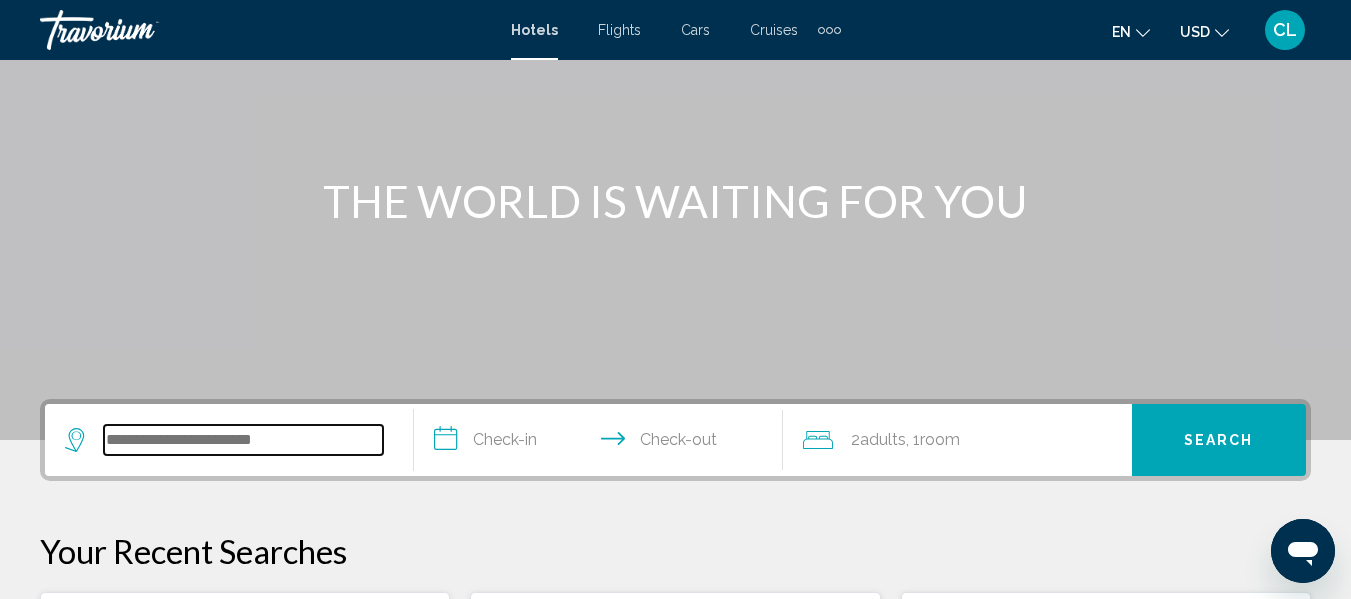 click at bounding box center [243, 440] 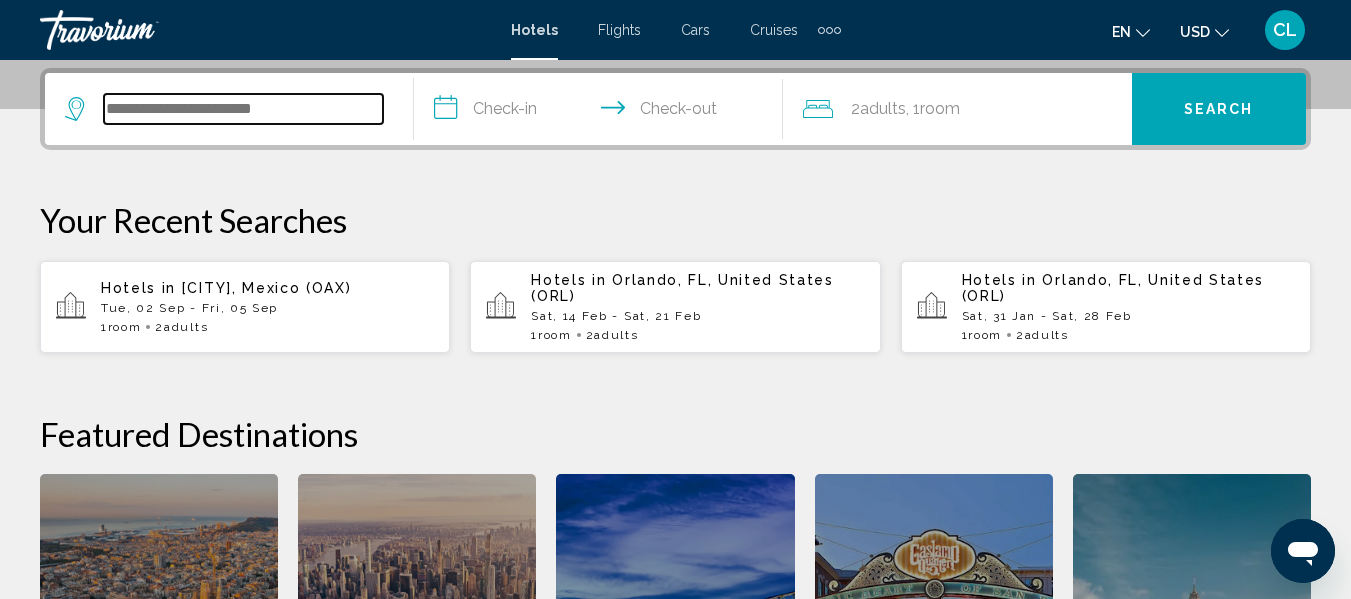 scroll, scrollTop: 494, scrollLeft: 0, axis: vertical 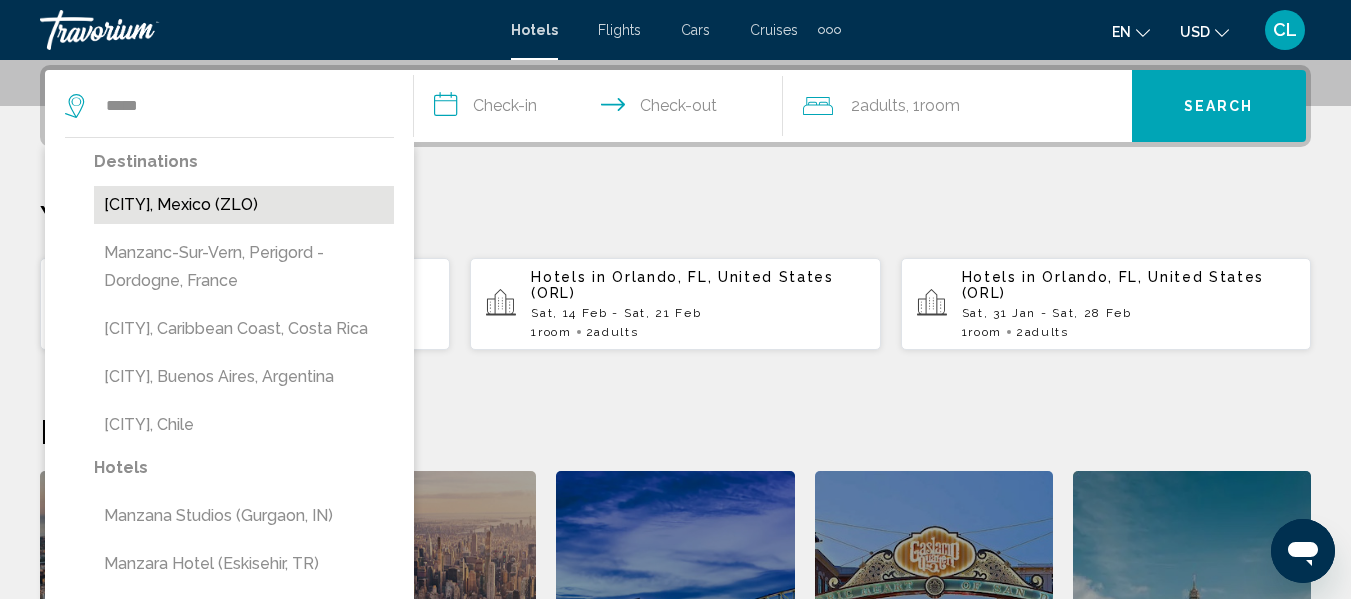 click on "[CITY], Mexico (ZLO)" at bounding box center (244, 205) 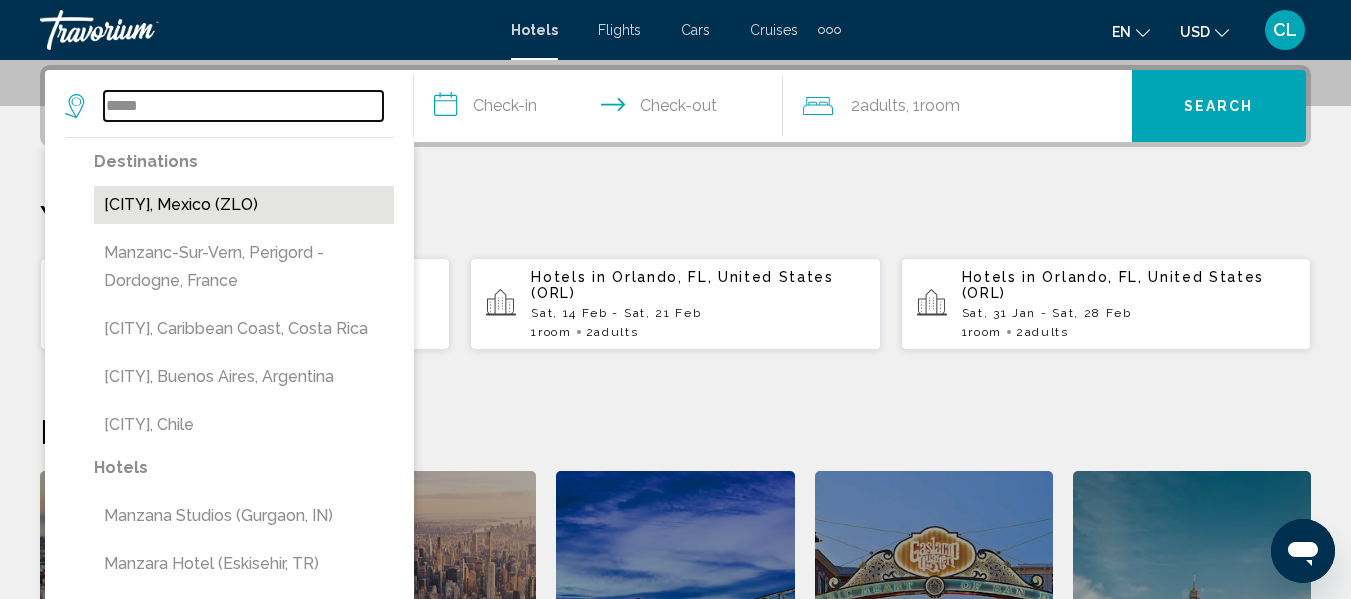 type on "**********" 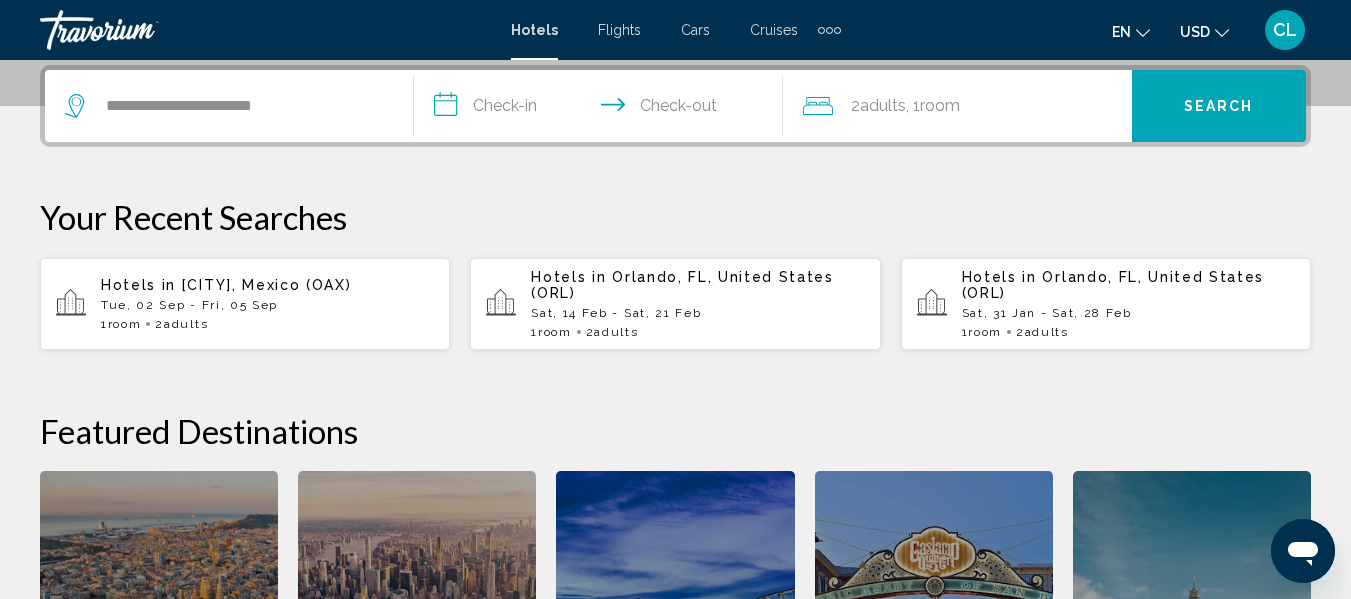 click on "**********" at bounding box center (602, 109) 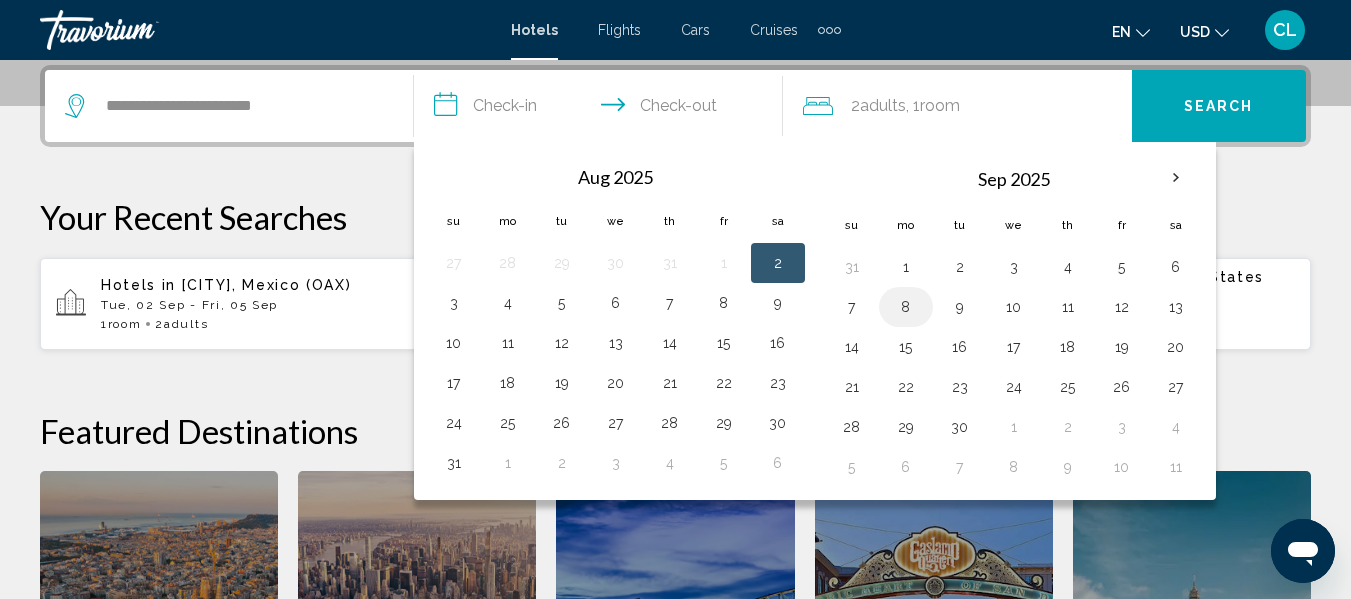 click on "8" at bounding box center (906, 307) 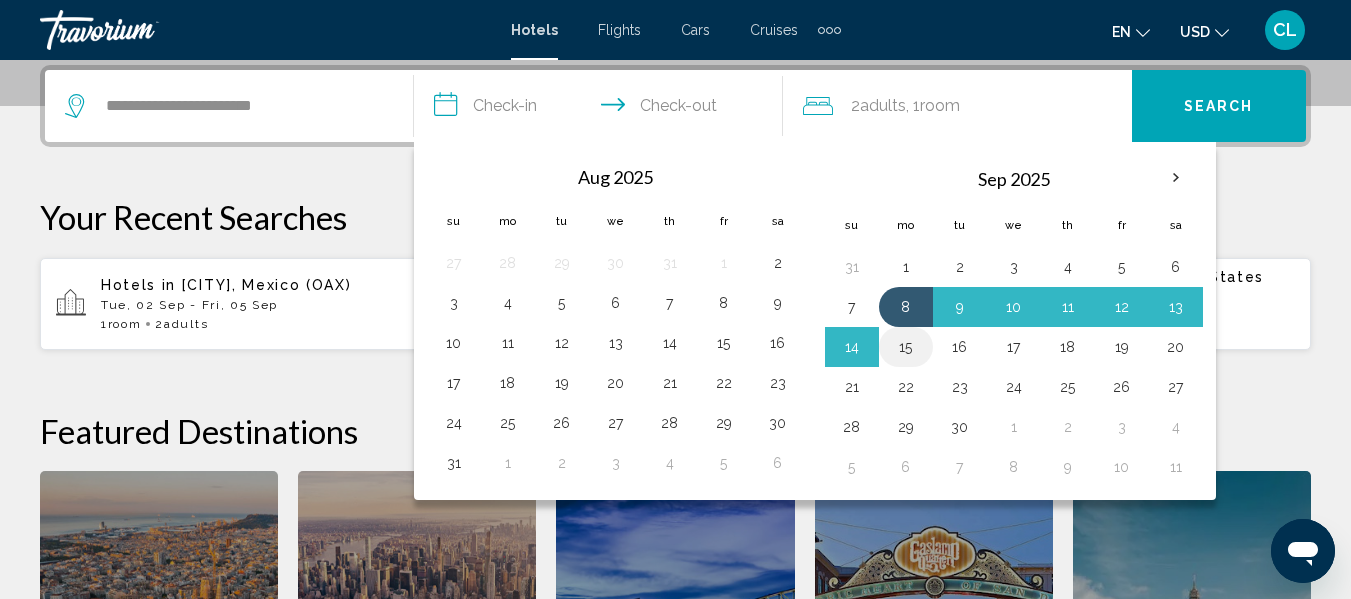 click on "15" at bounding box center [906, 347] 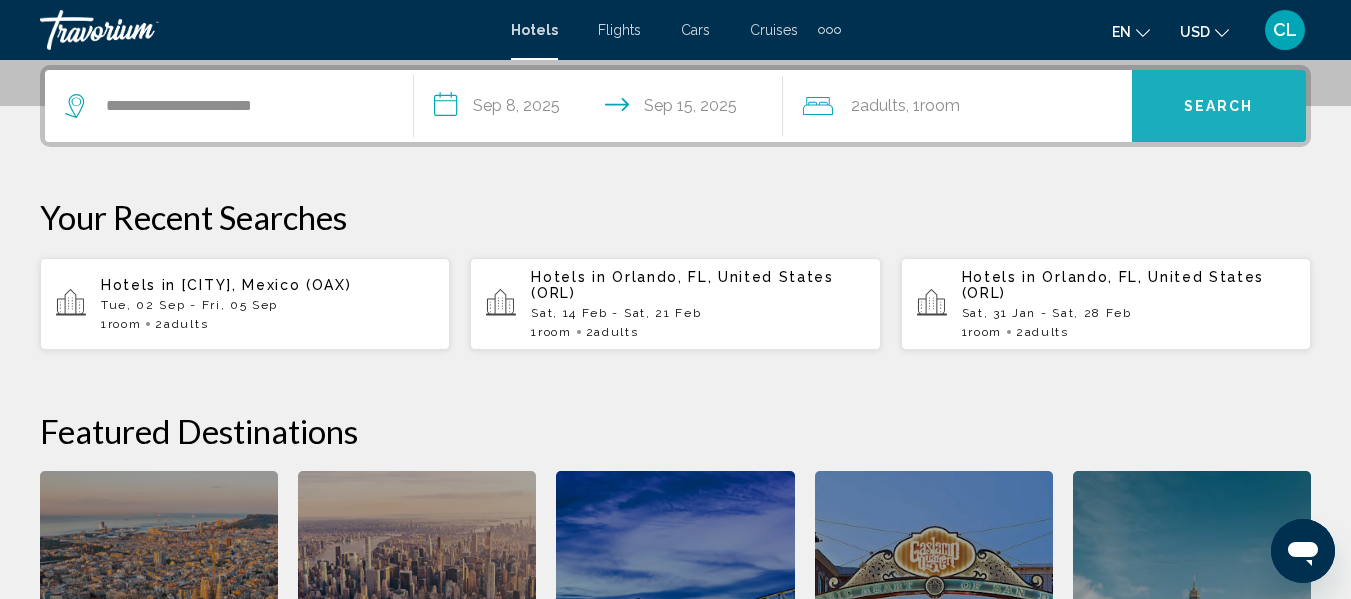 click on "Search" at bounding box center (1219, 107) 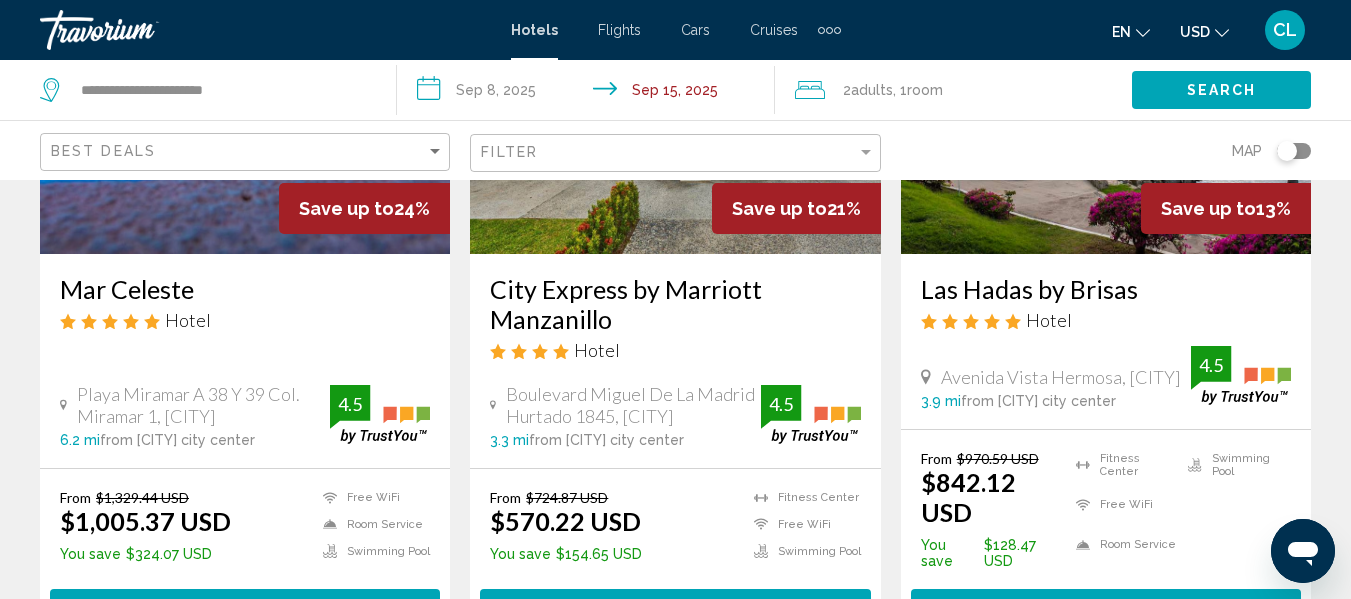 scroll, scrollTop: 320, scrollLeft: 0, axis: vertical 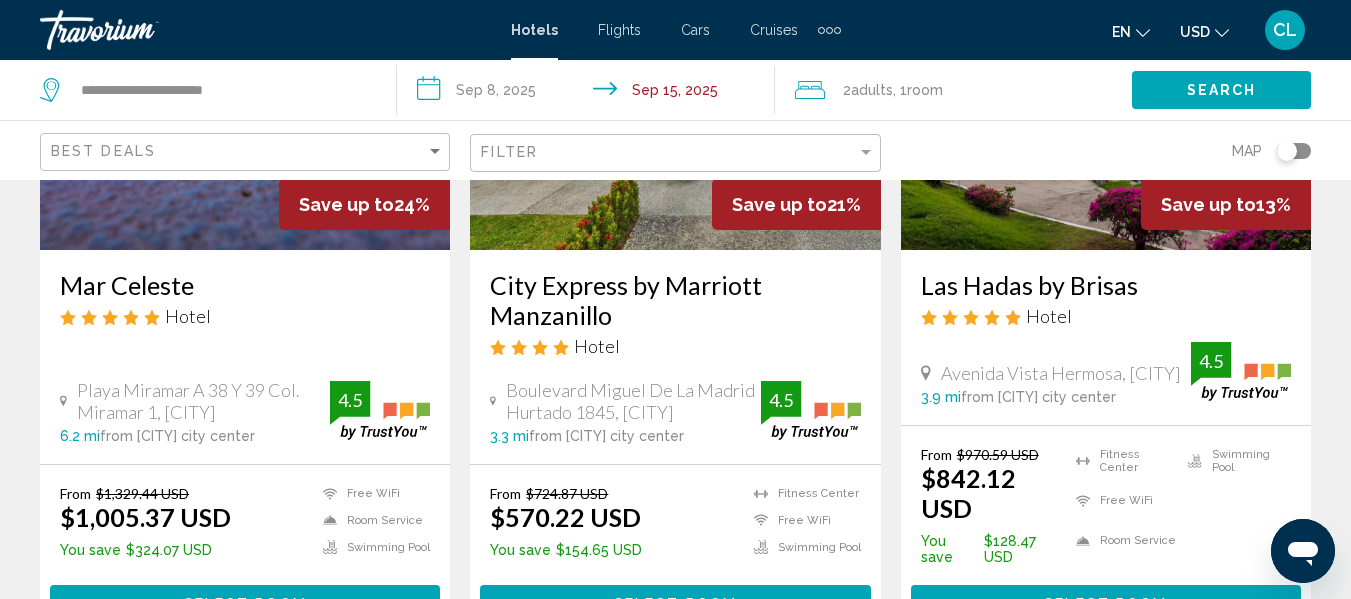 click on "USD
USD ($) MXN (Mex$) CAD (Can$) GBP (£) EUR (€) AUD (A$) NZD (NZ$) CNY (CN¥)" 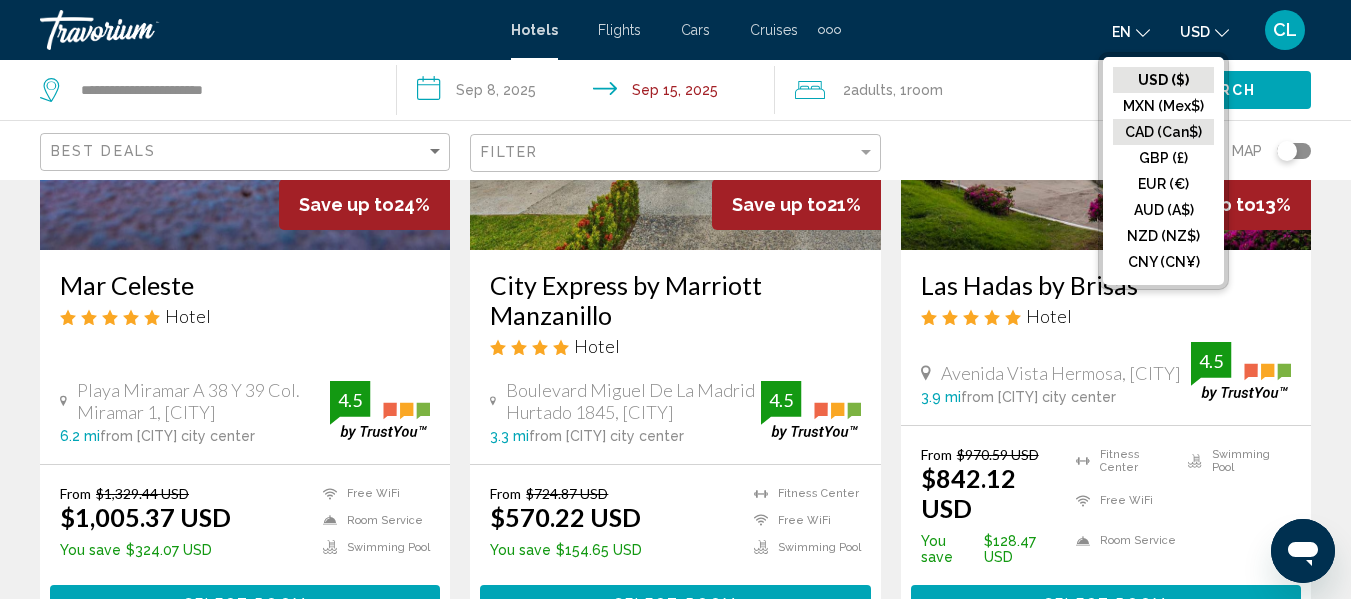 click on "CAD (Can$)" 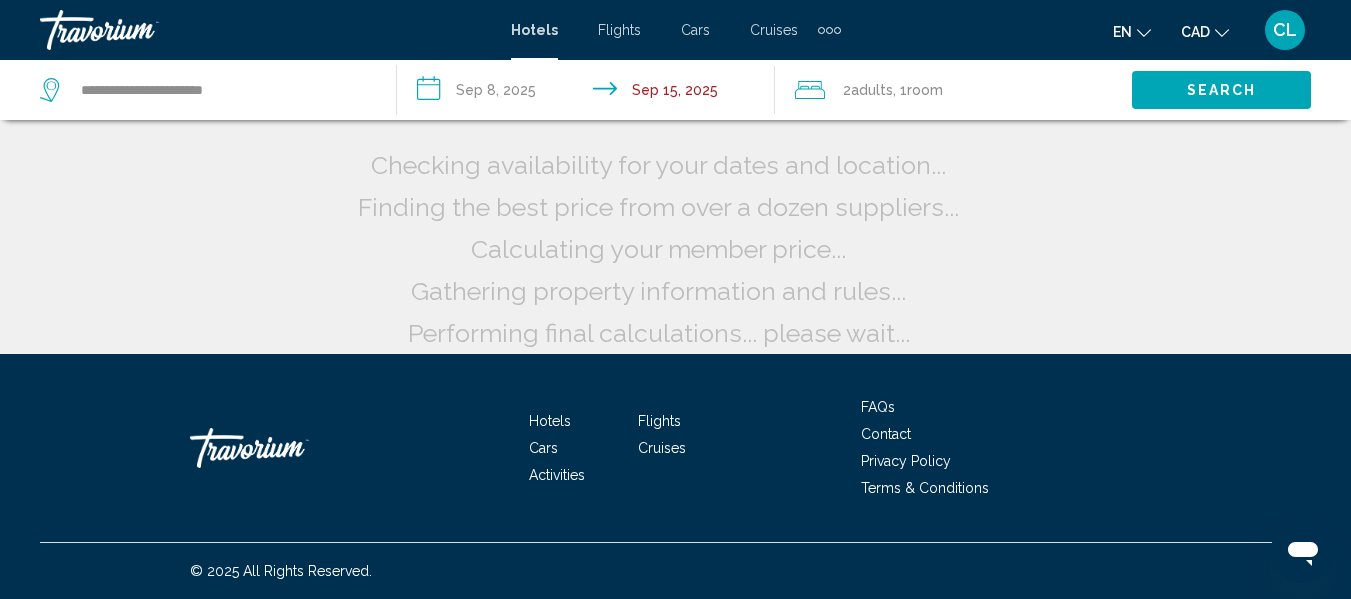 scroll, scrollTop: 58, scrollLeft: 0, axis: vertical 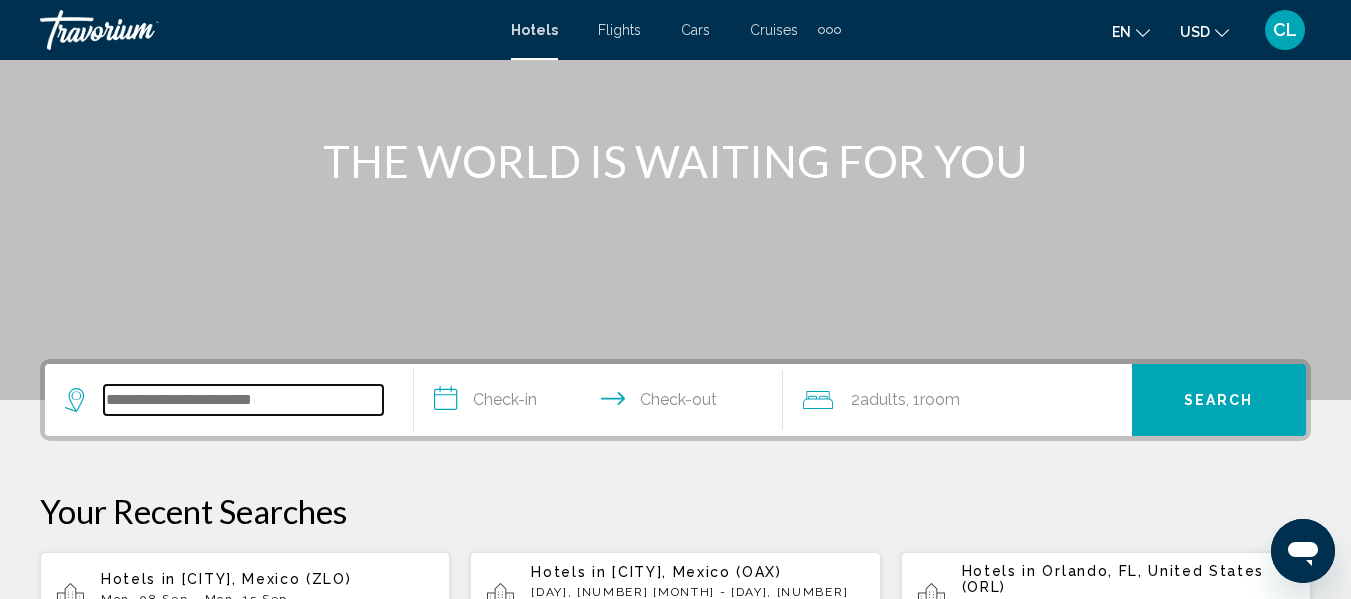 click at bounding box center (243, 400) 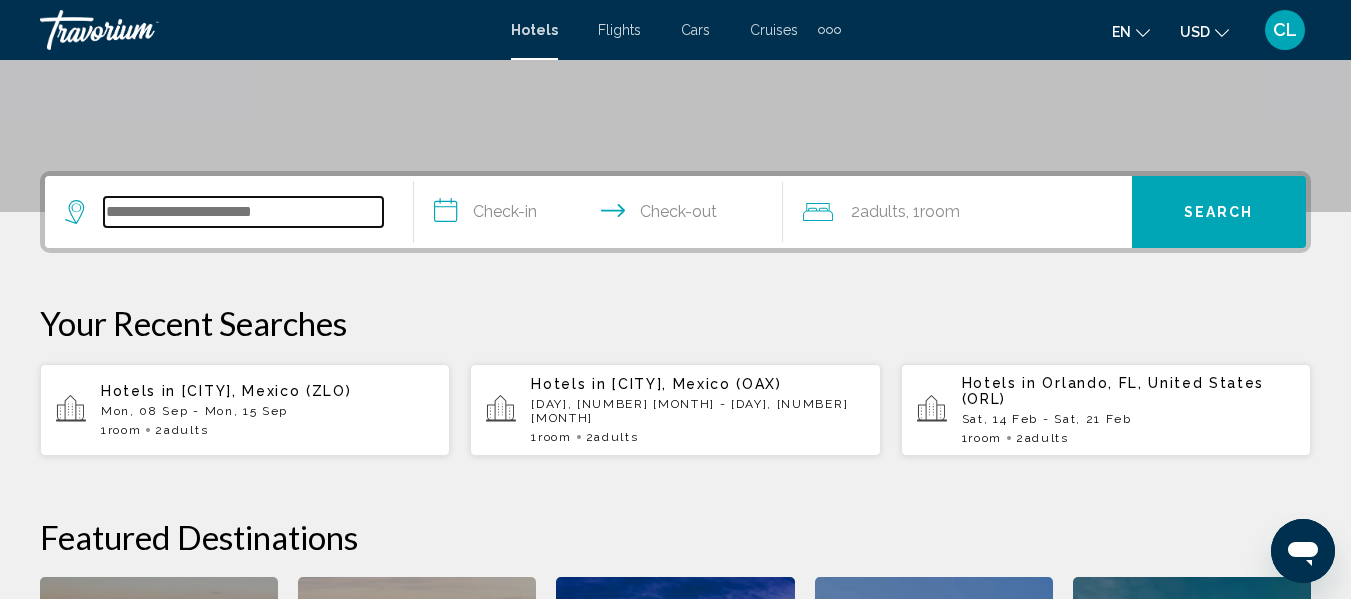 scroll, scrollTop: 494, scrollLeft: 0, axis: vertical 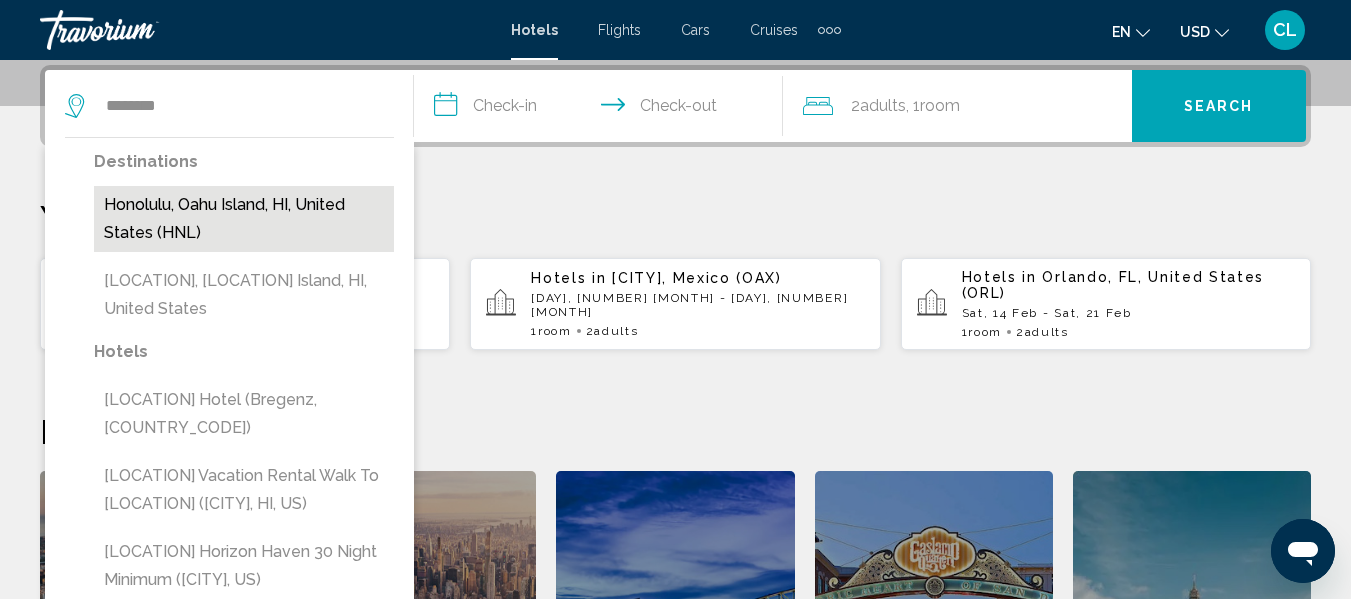click on "Honolulu, Oahu Island, HI, United States (HNL)" at bounding box center (244, 219) 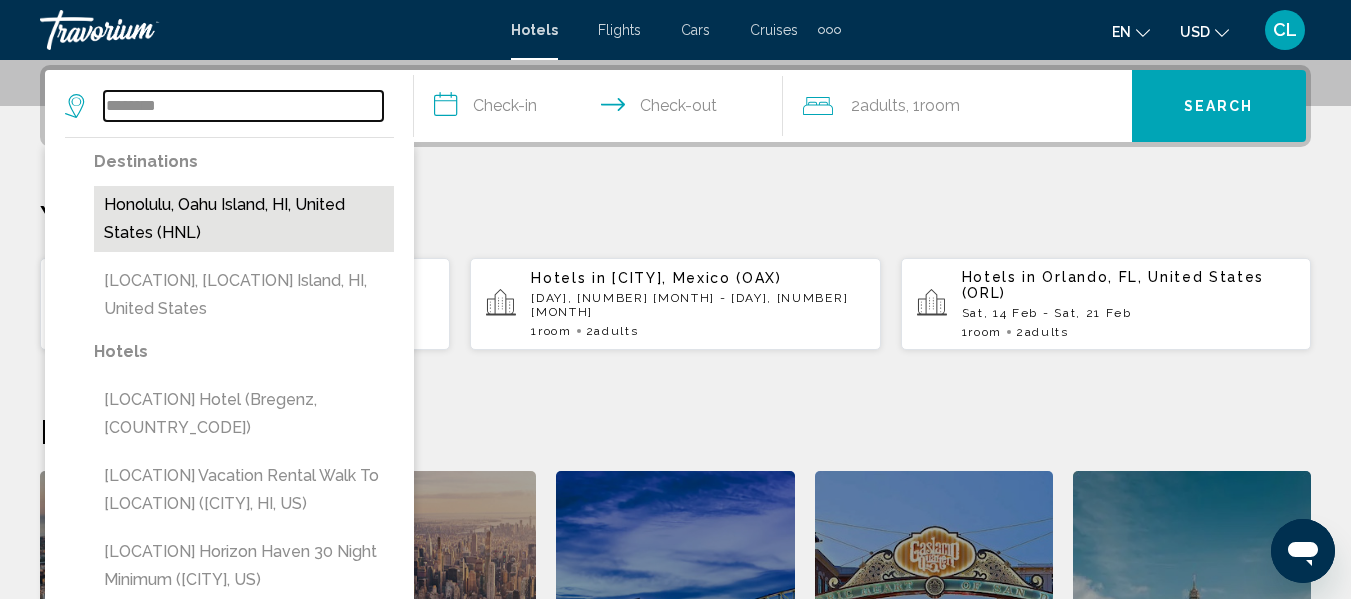 type on "**********" 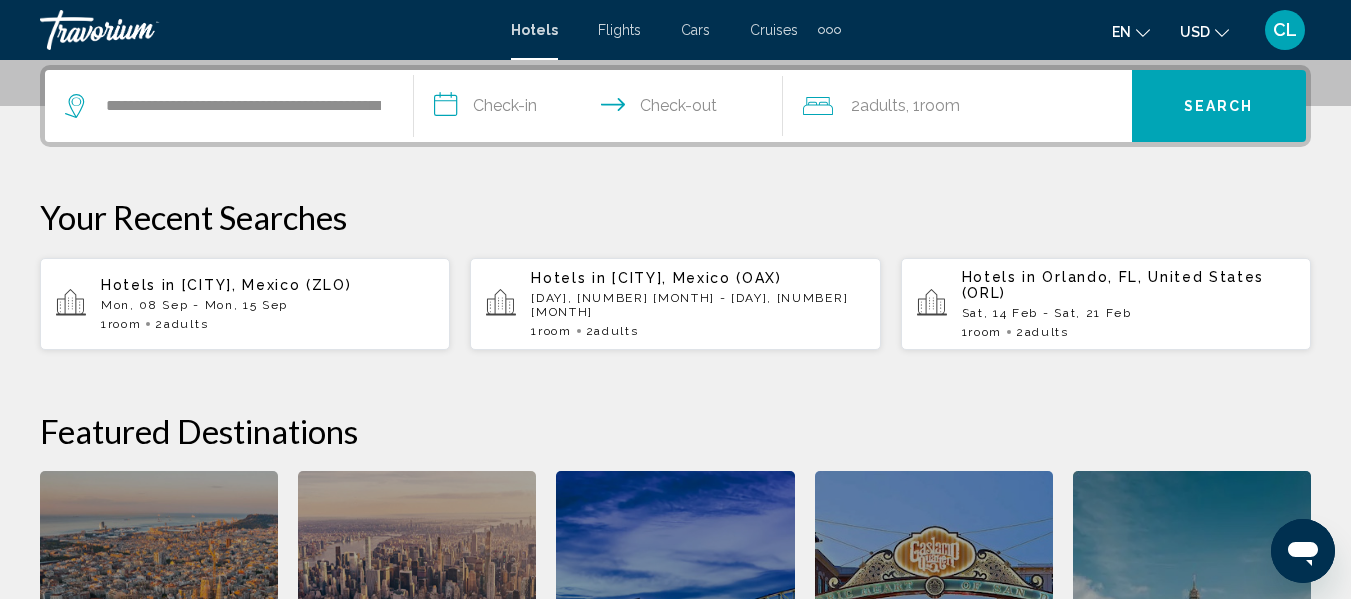 click on "**********" at bounding box center [602, 109] 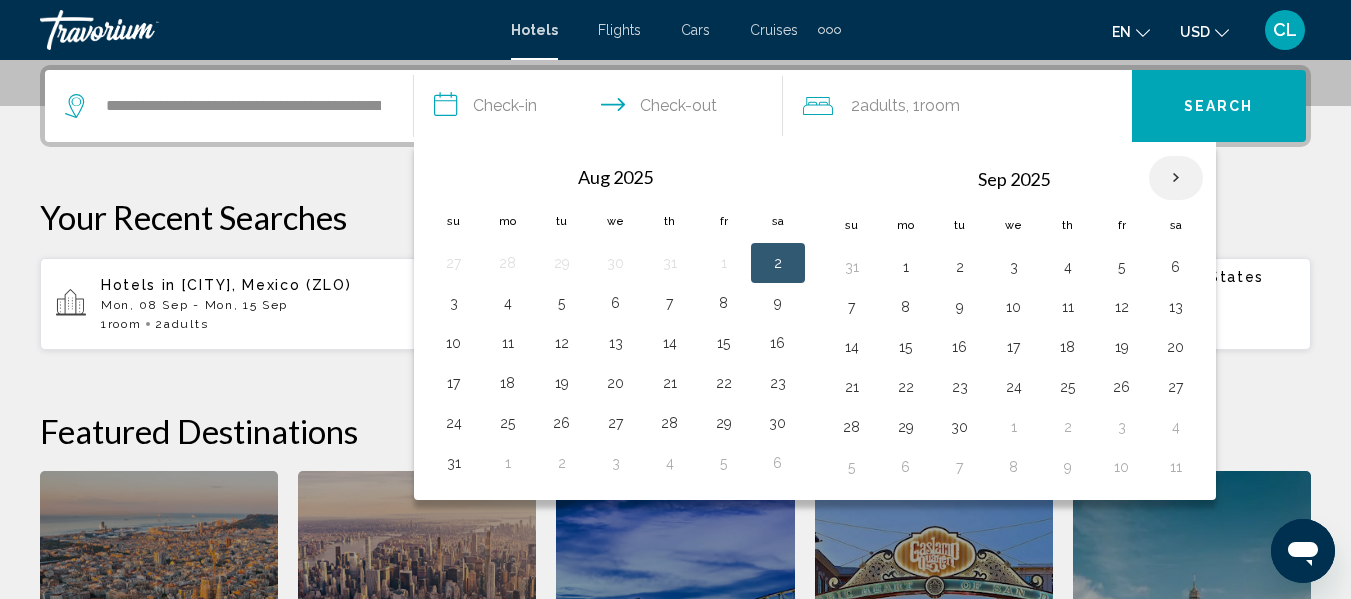 click at bounding box center [1176, 178] 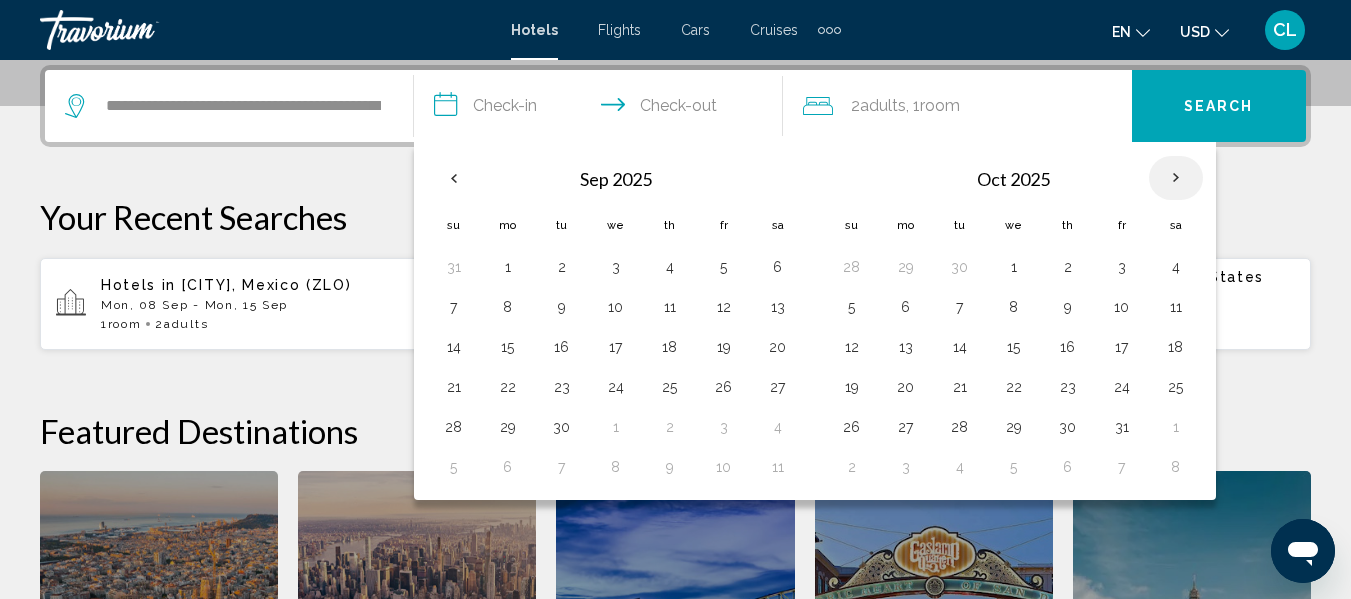 click at bounding box center (1176, 178) 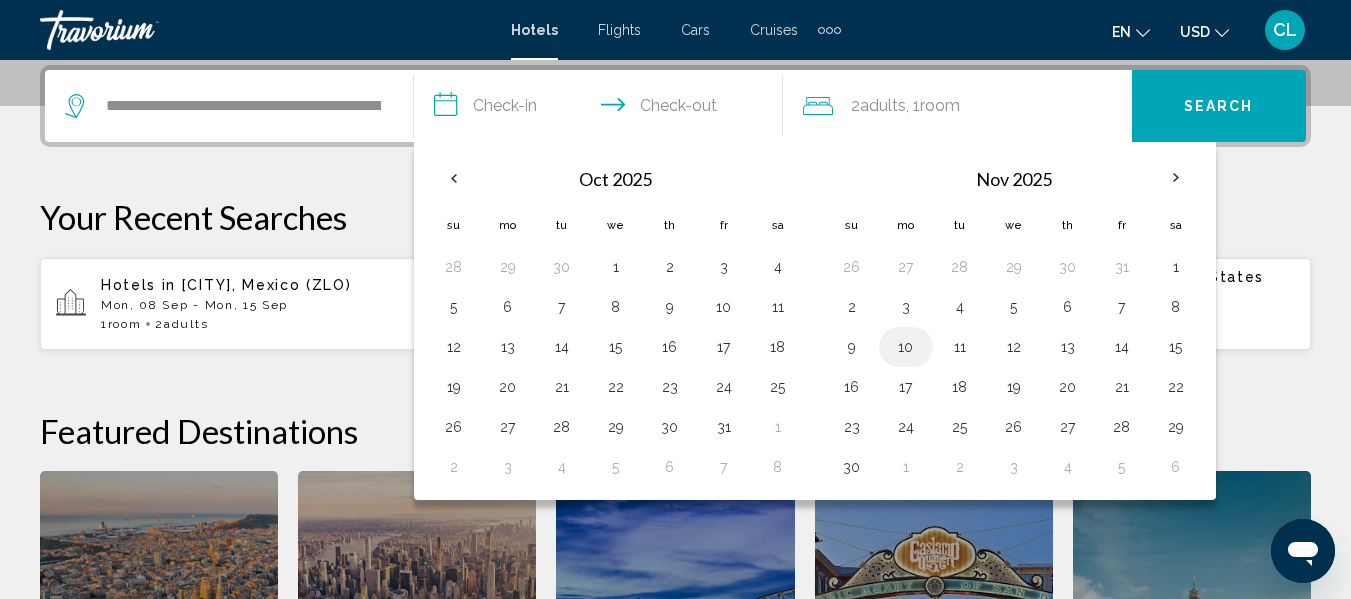 click on "10" at bounding box center [906, 347] 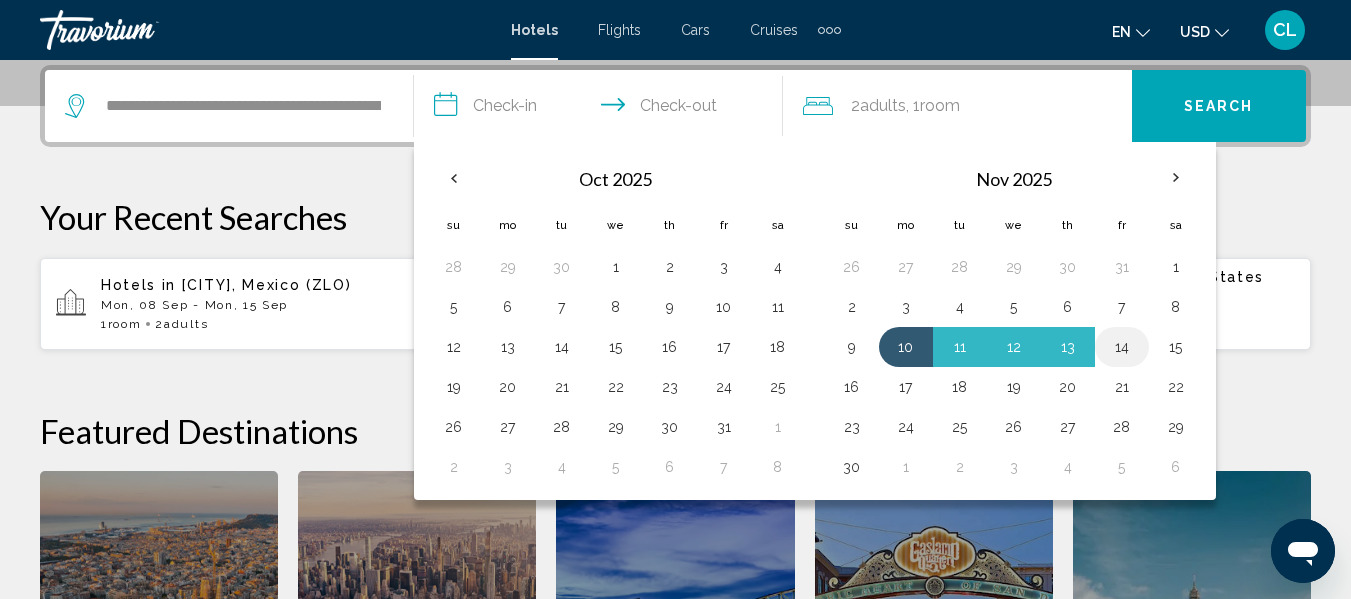 click on "14" at bounding box center [1122, 347] 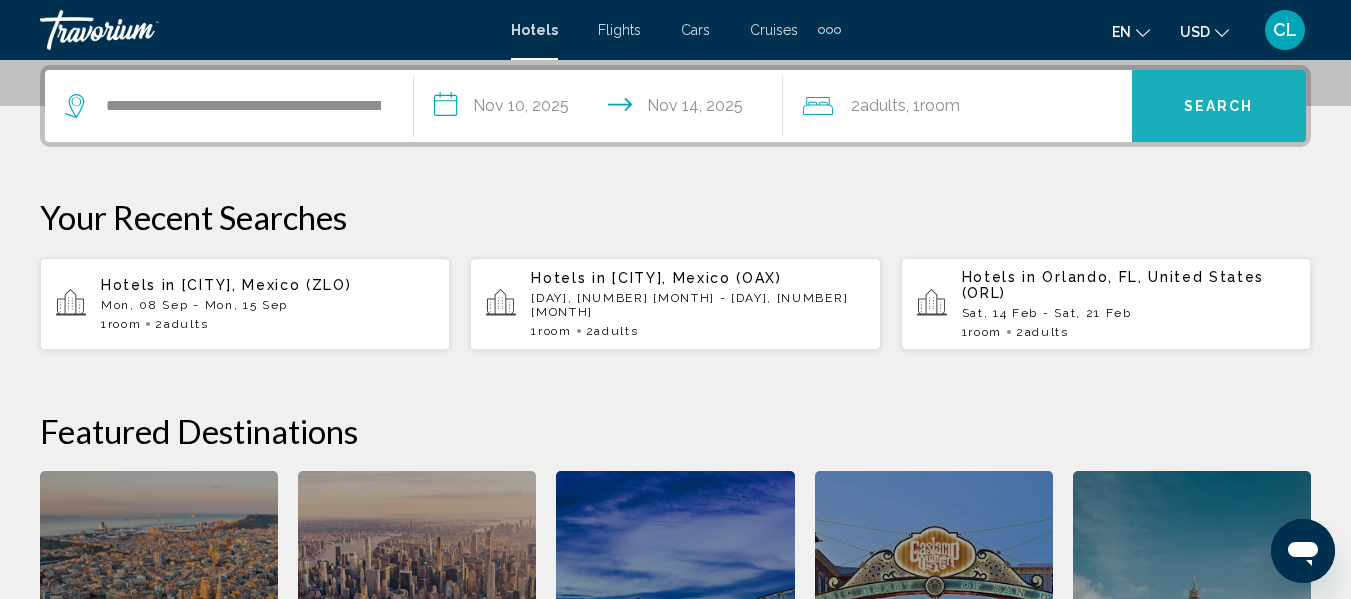 click on "Search" at bounding box center [1219, 106] 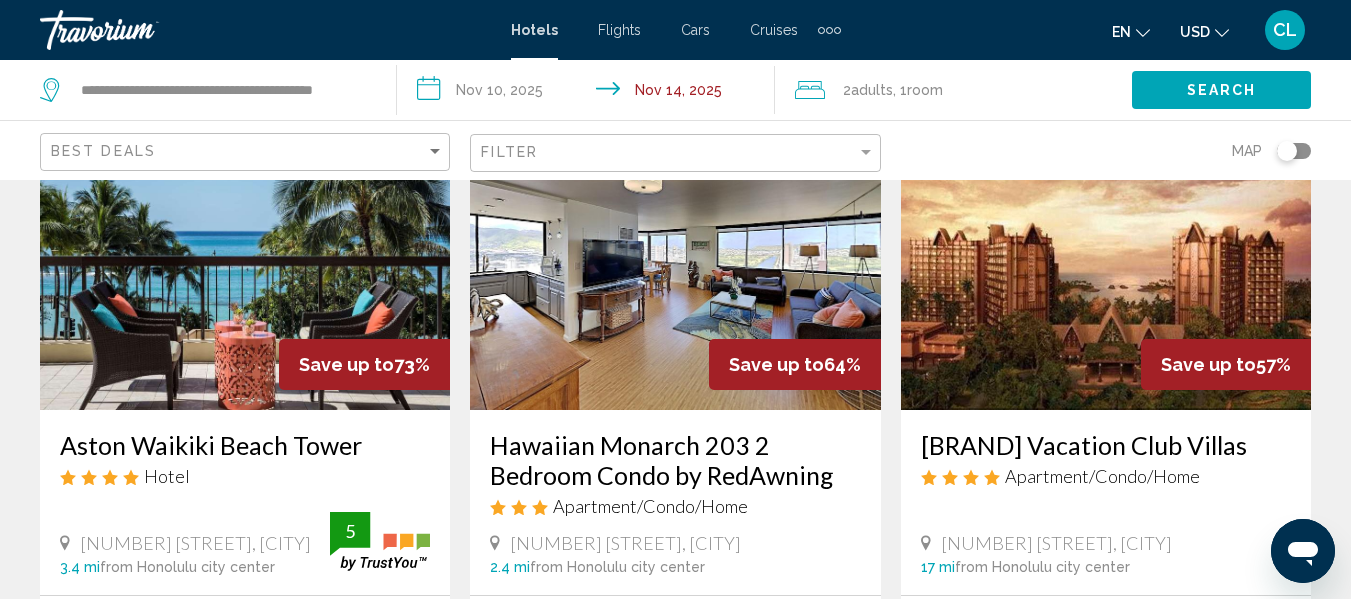 scroll, scrollTop: 200, scrollLeft: 0, axis: vertical 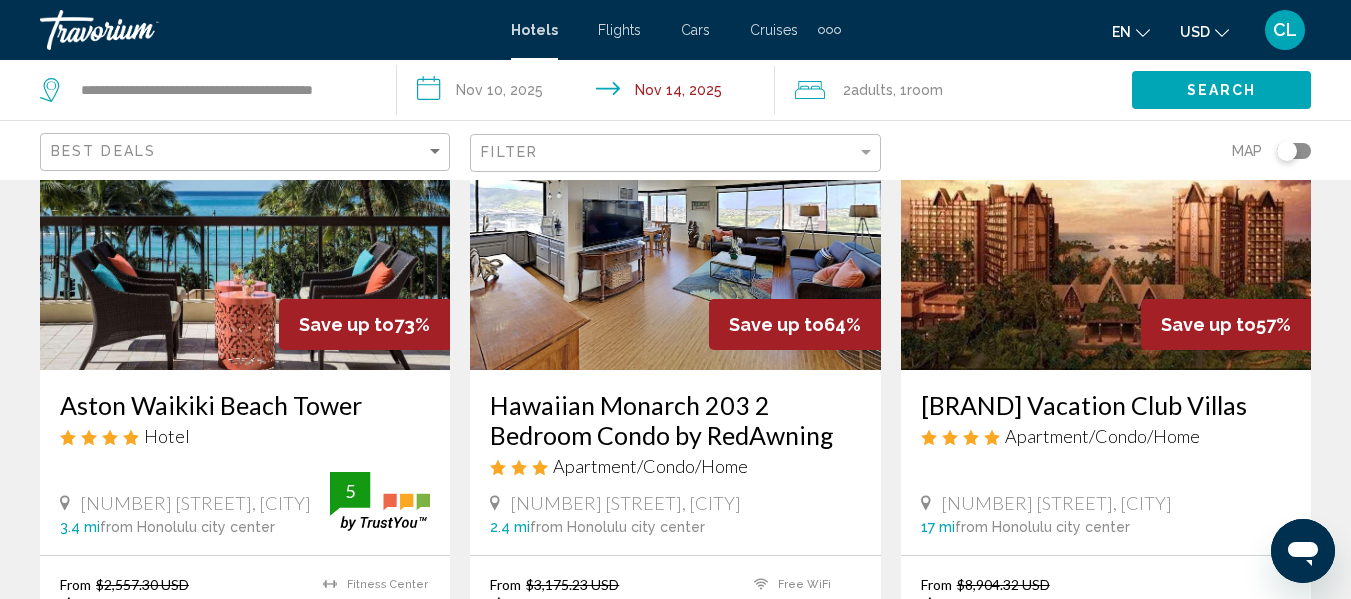 click 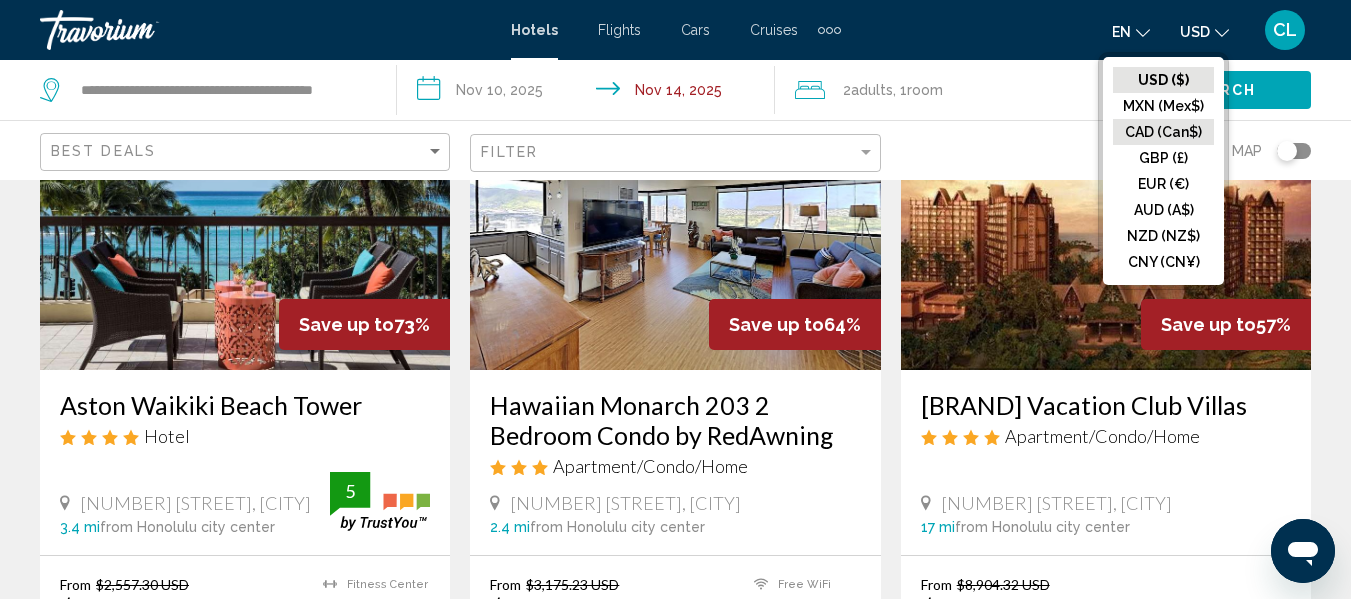 click on "CAD (Can$)" 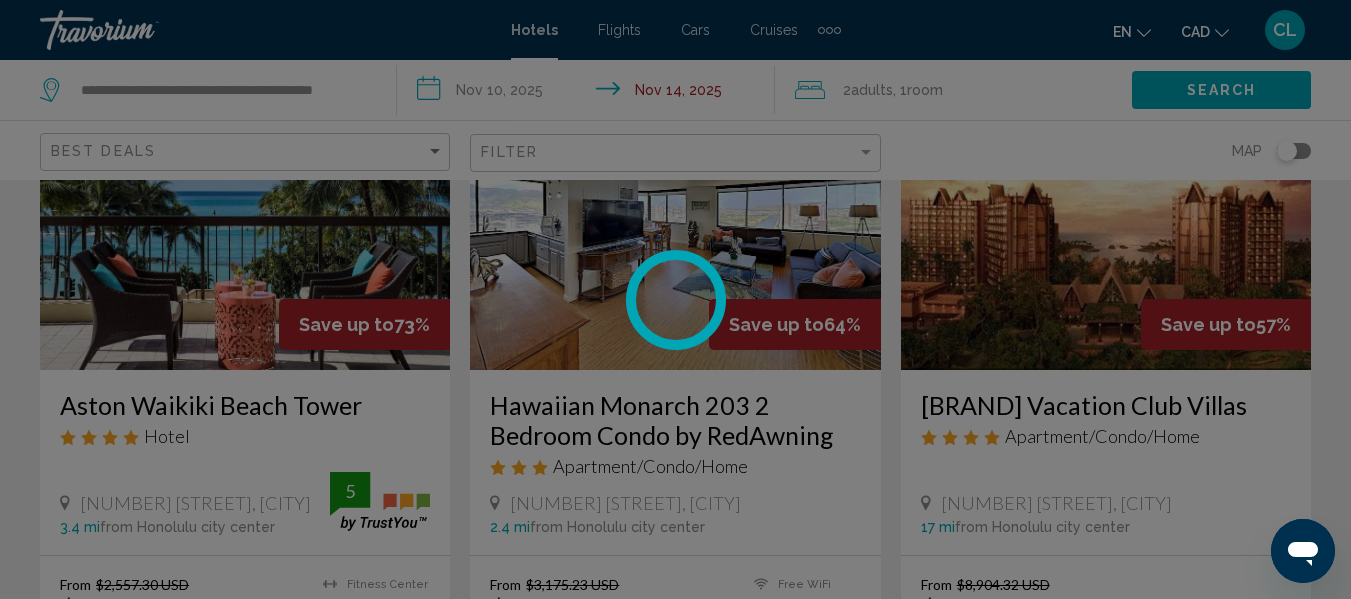 scroll, scrollTop: 0, scrollLeft: 0, axis: both 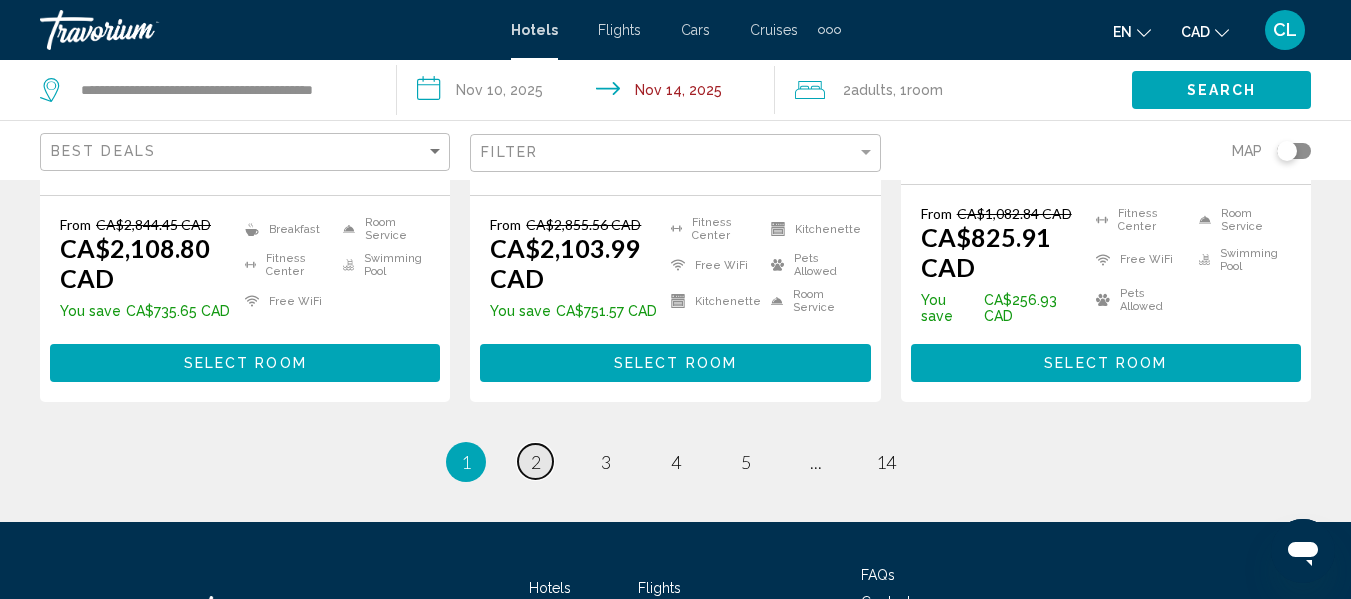 click on "2" at bounding box center [536, 462] 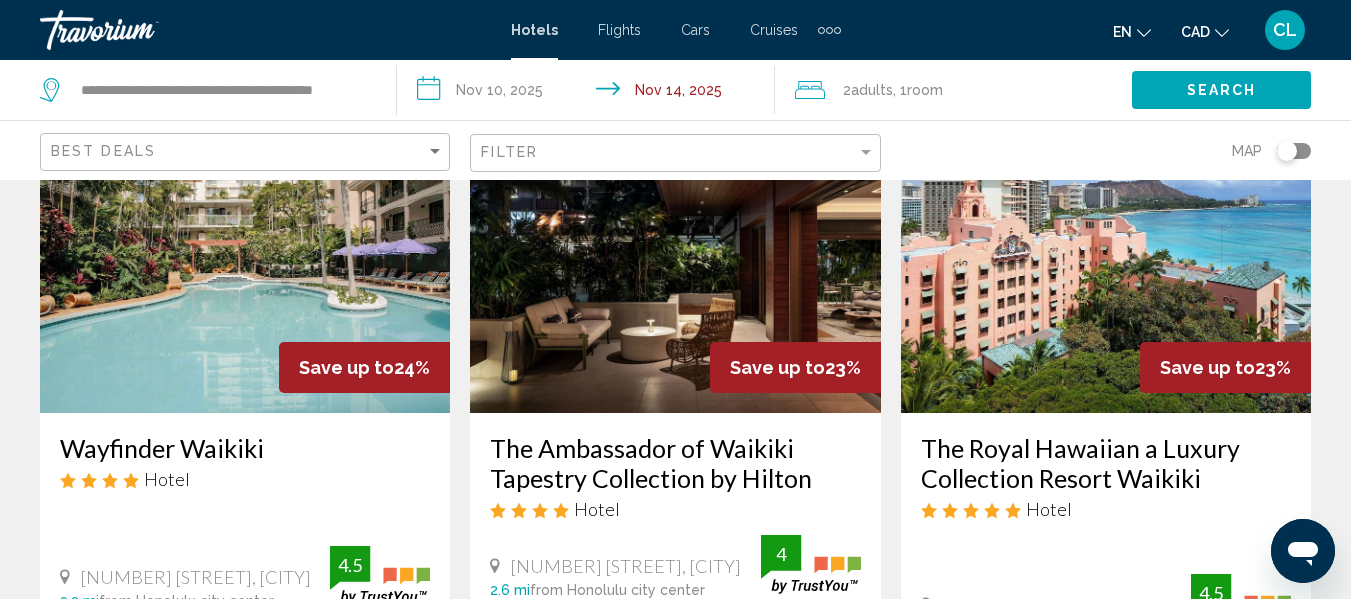 scroll, scrollTop: 0, scrollLeft: 0, axis: both 